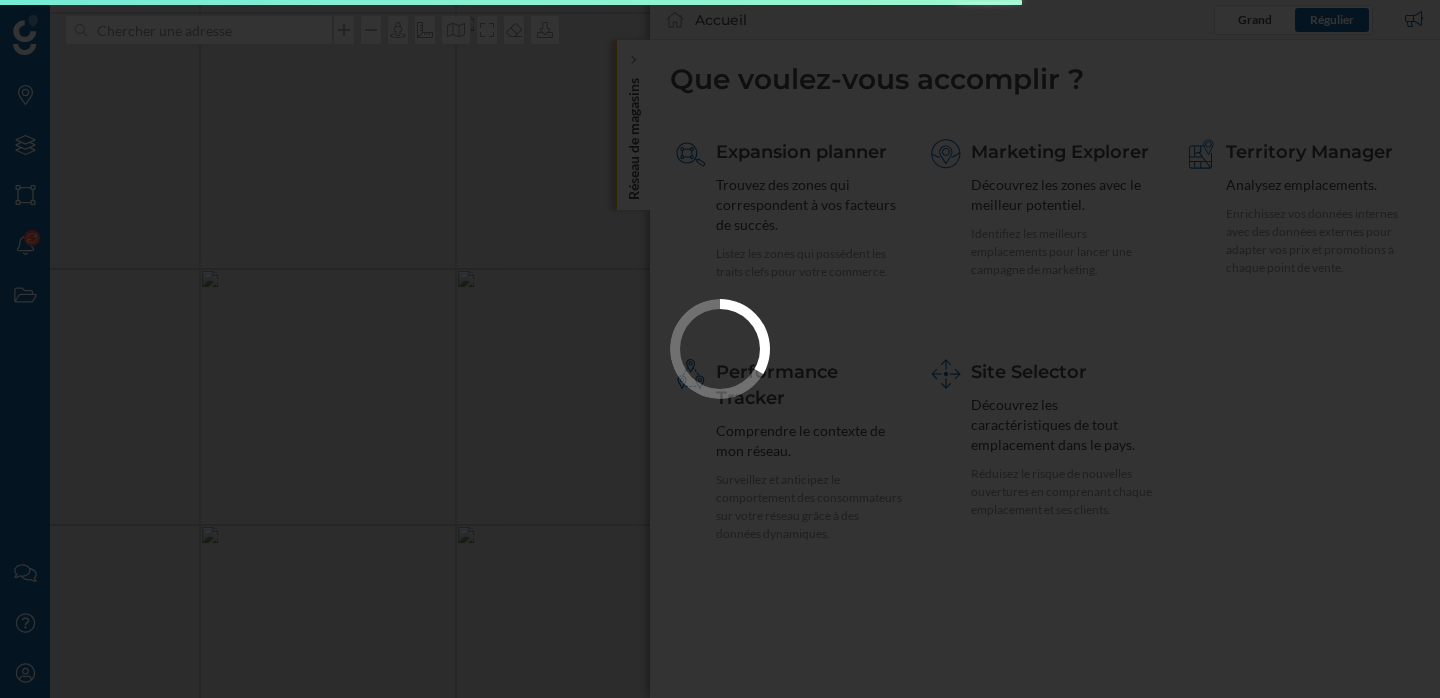 scroll, scrollTop: 0, scrollLeft: 0, axis: both 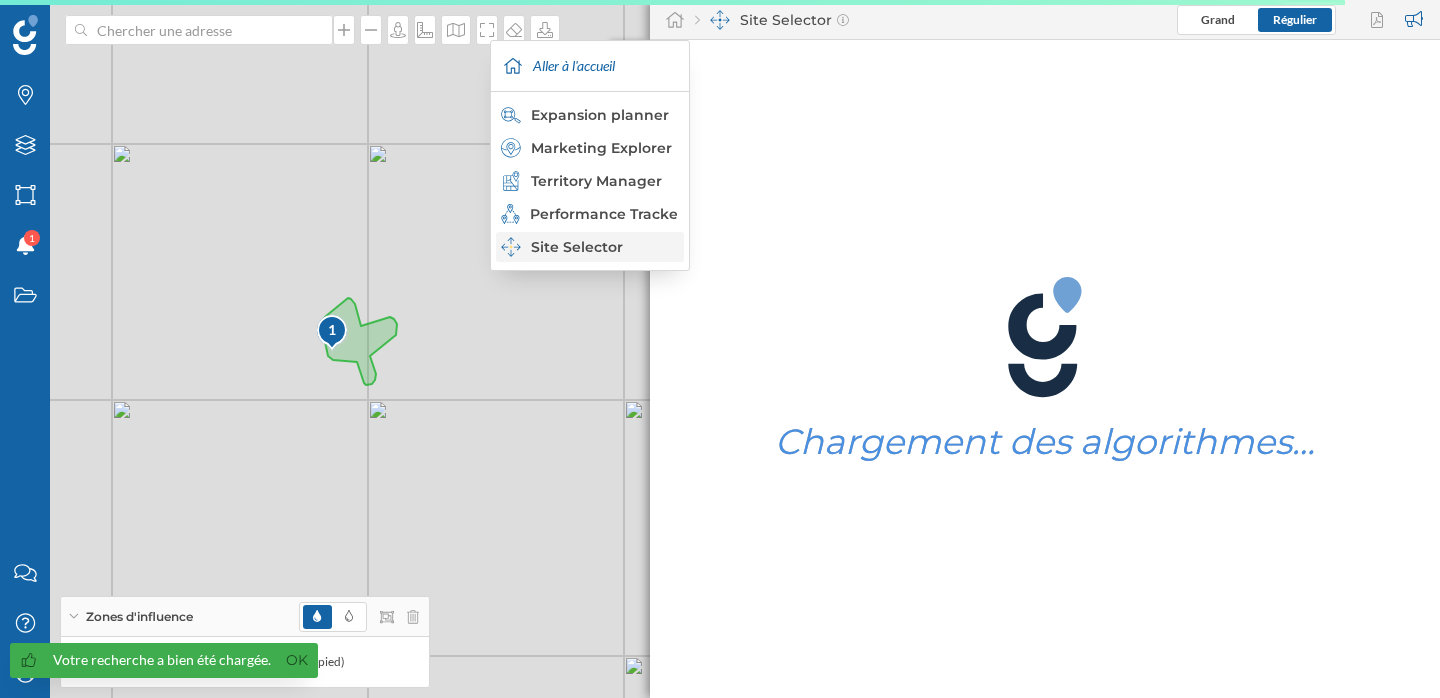 click on "Site Selector" at bounding box center [589, 247] 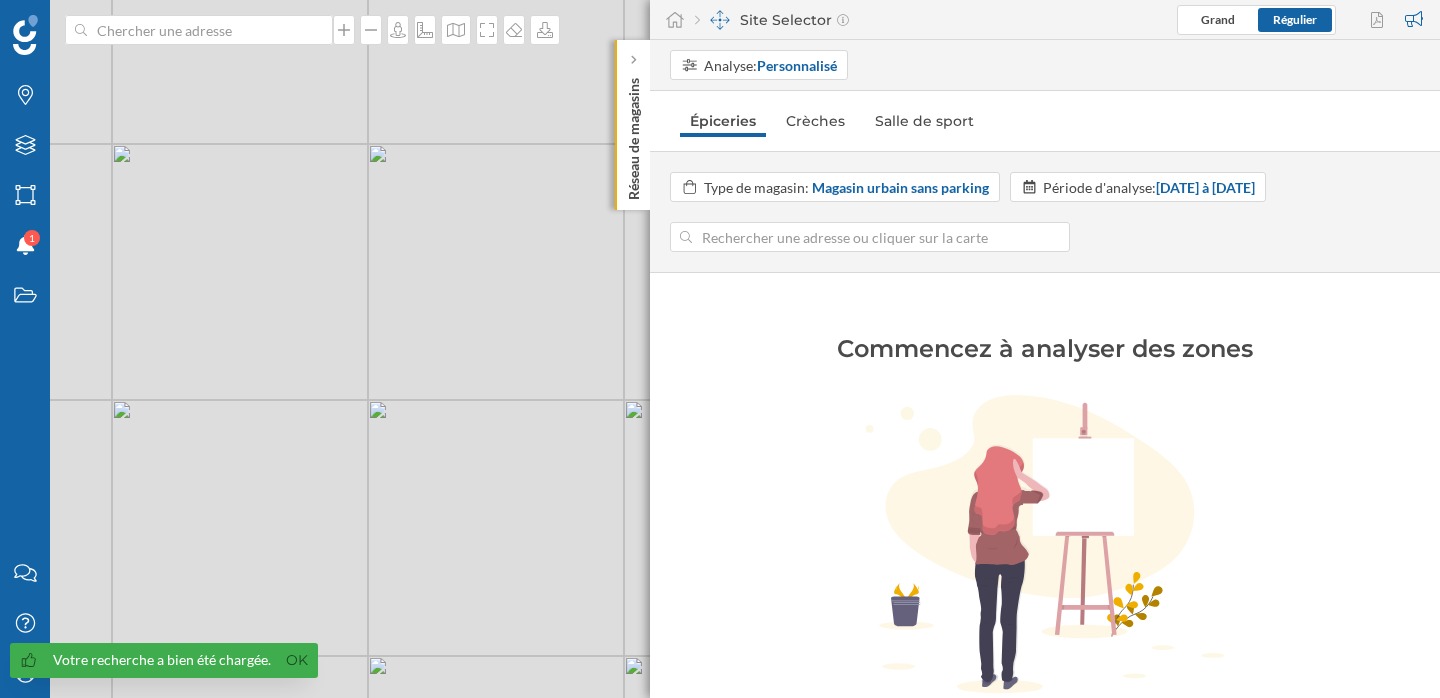 click at bounding box center (870, 237) 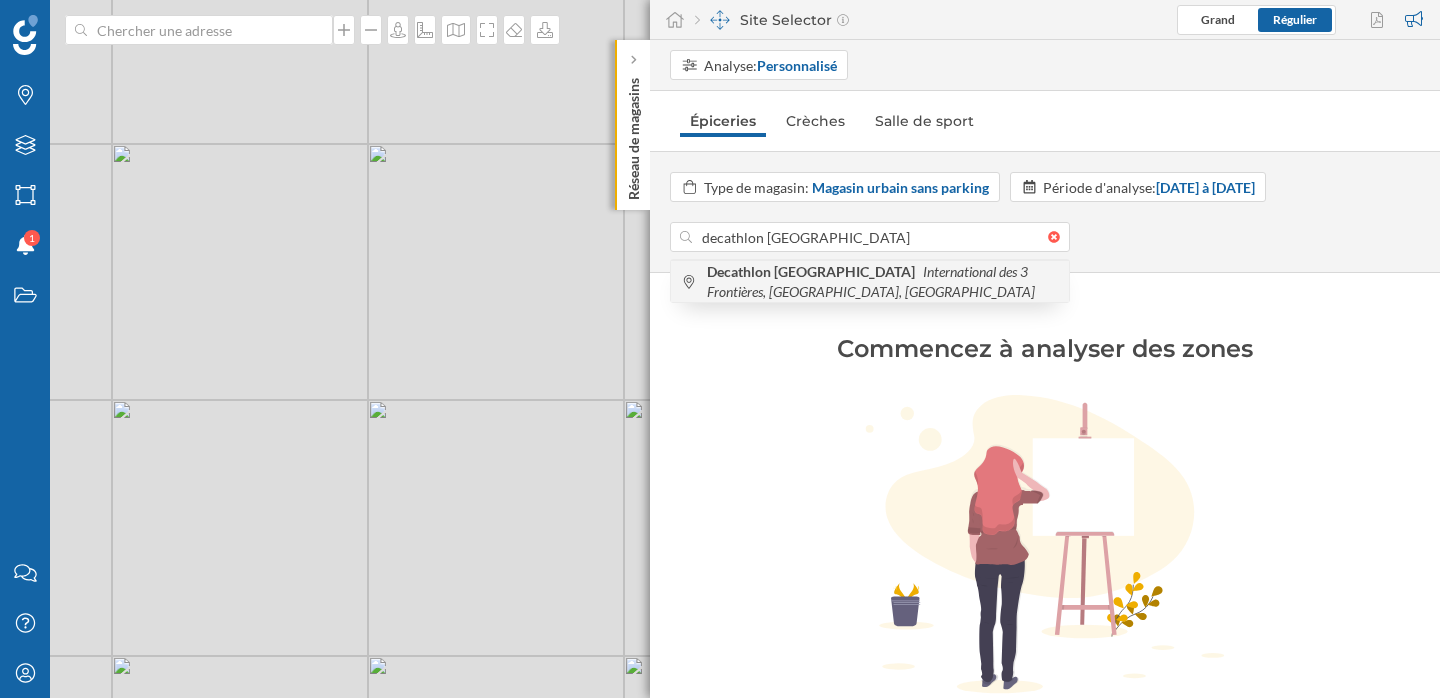 click on "Decathlon [GEOGRAPHIC_DATA]" at bounding box center (813, 271) 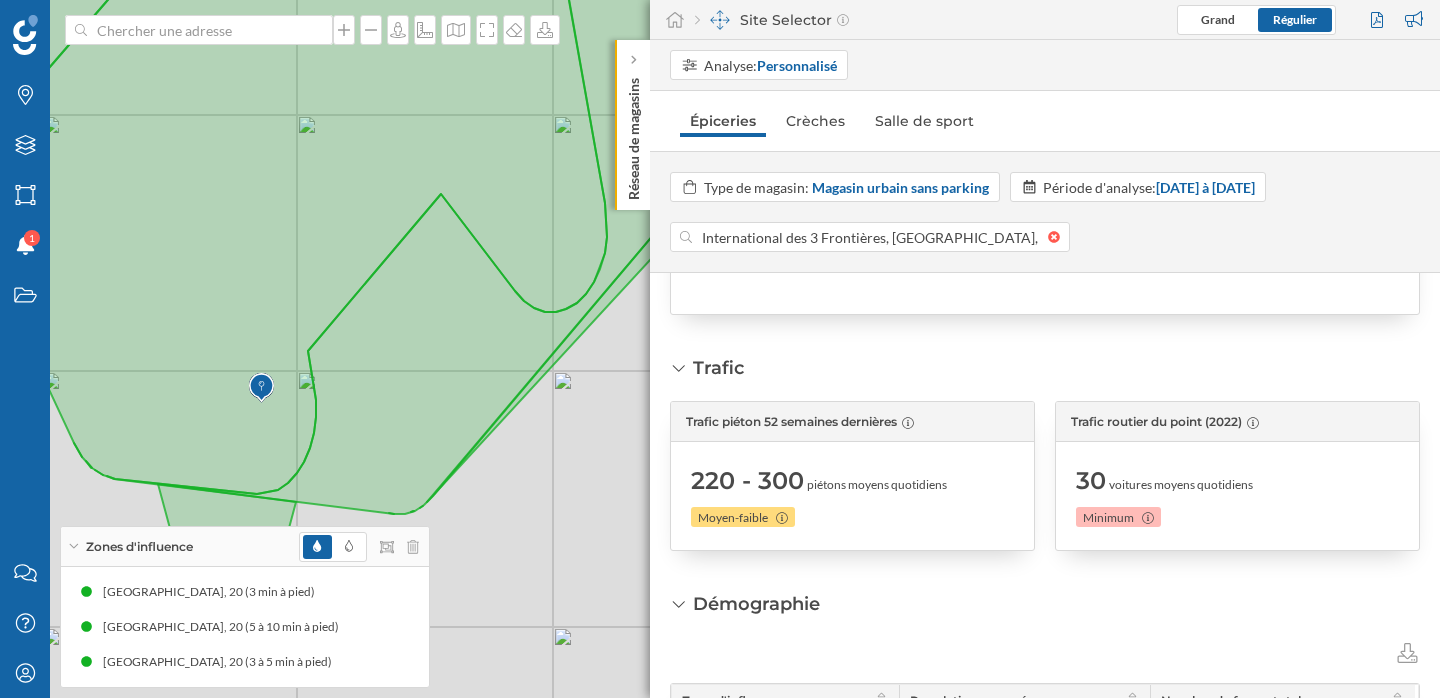 scroll, scrollTop: 204, scrollLeft: 0, axis: vertical 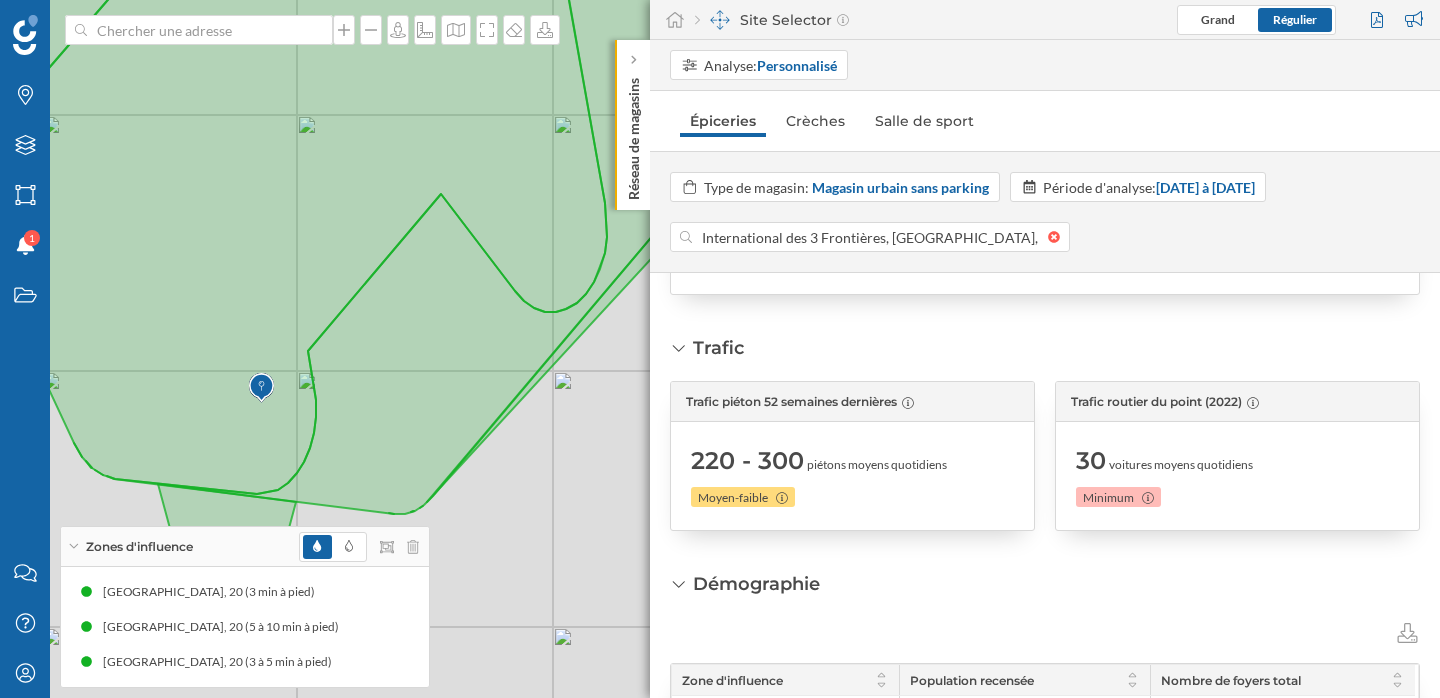 click 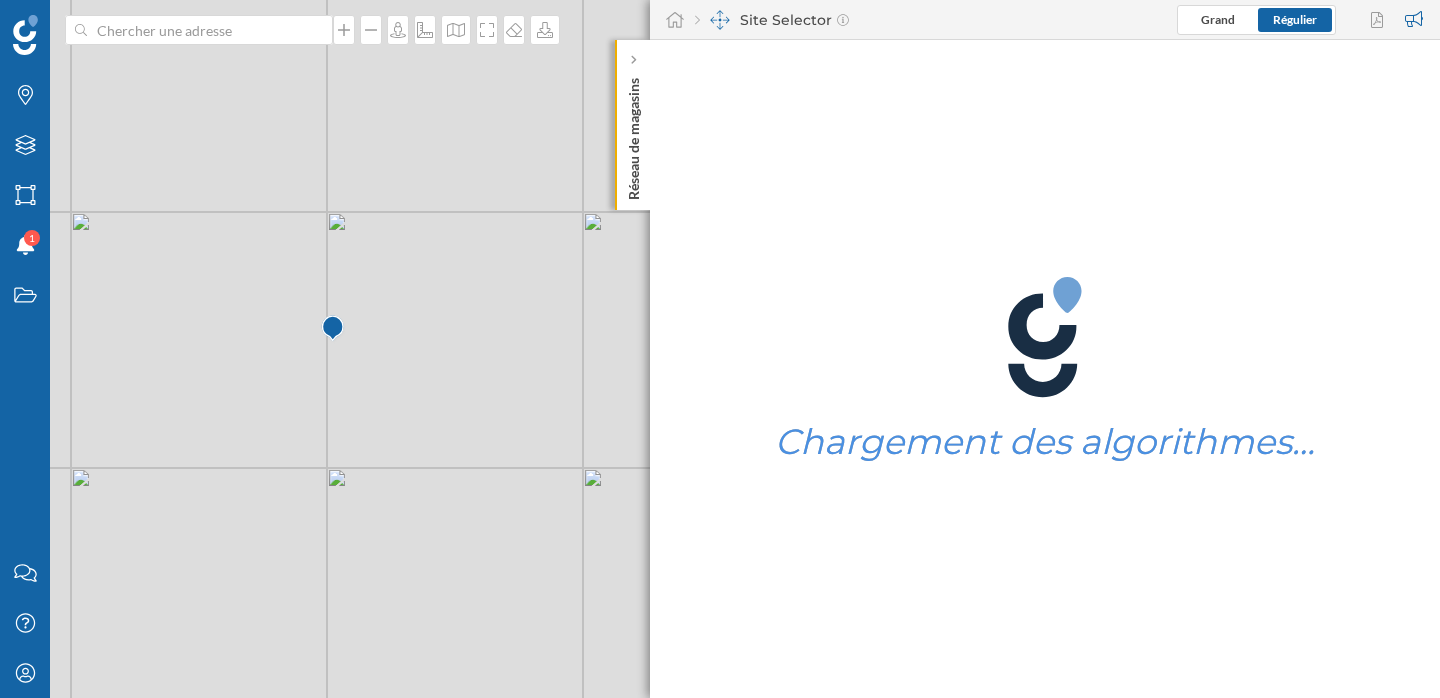 click on "©  Mapbox  ©  OpenStreetMap   Improve this map" at bounding box center [720, 349] 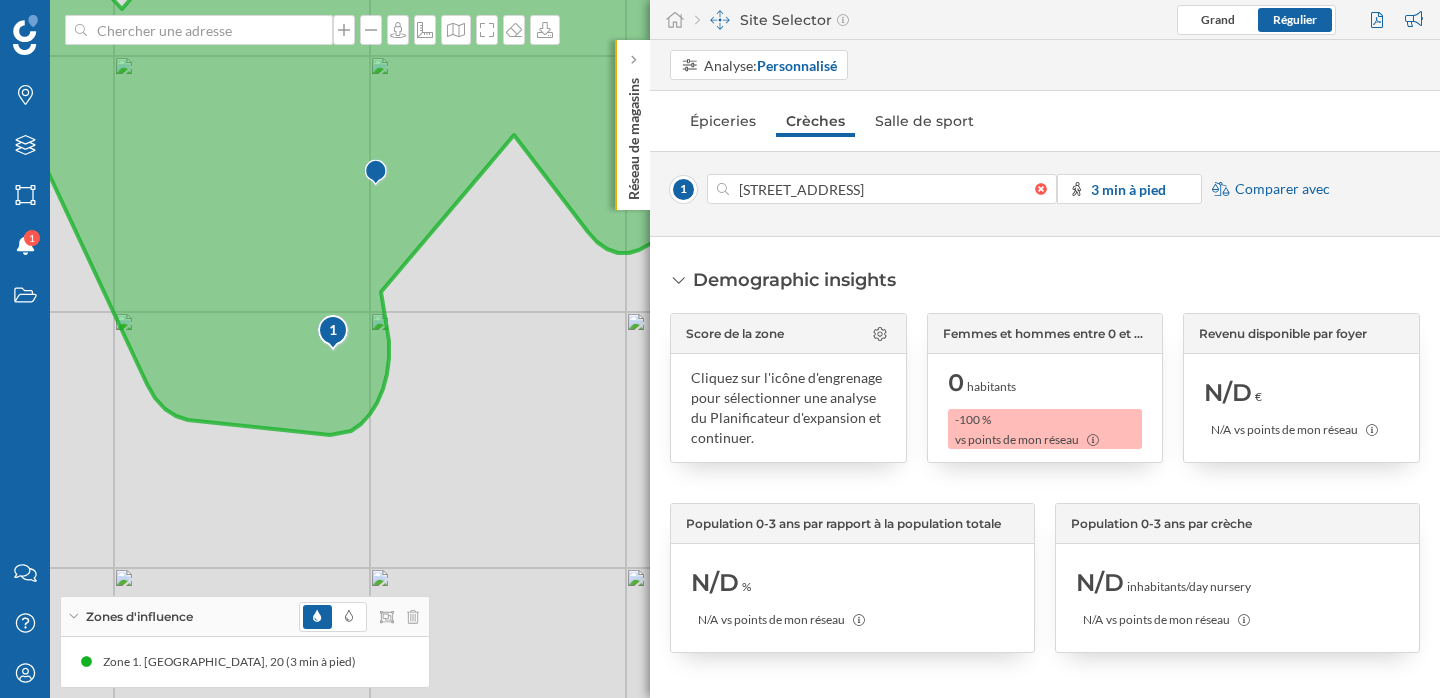 click on "1" at bounding box center [333, 330] 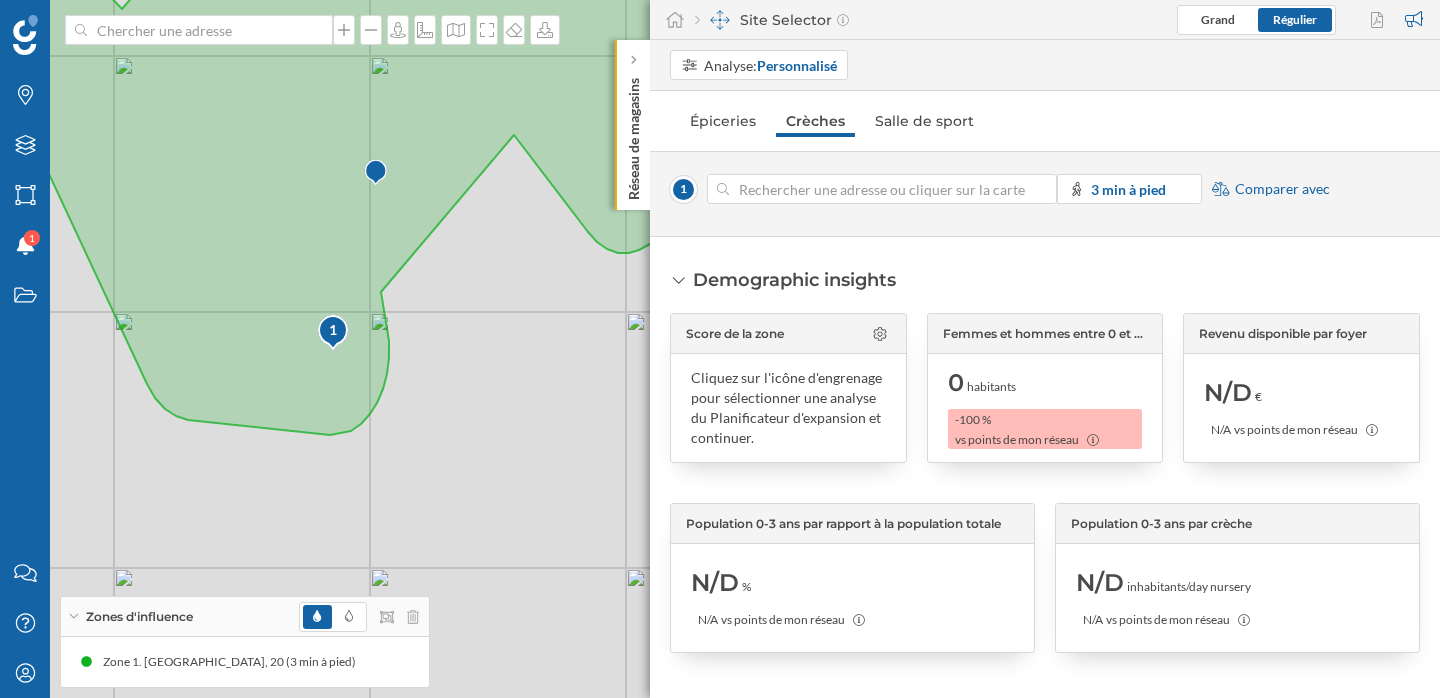 click at bounding box center (1046, 189) 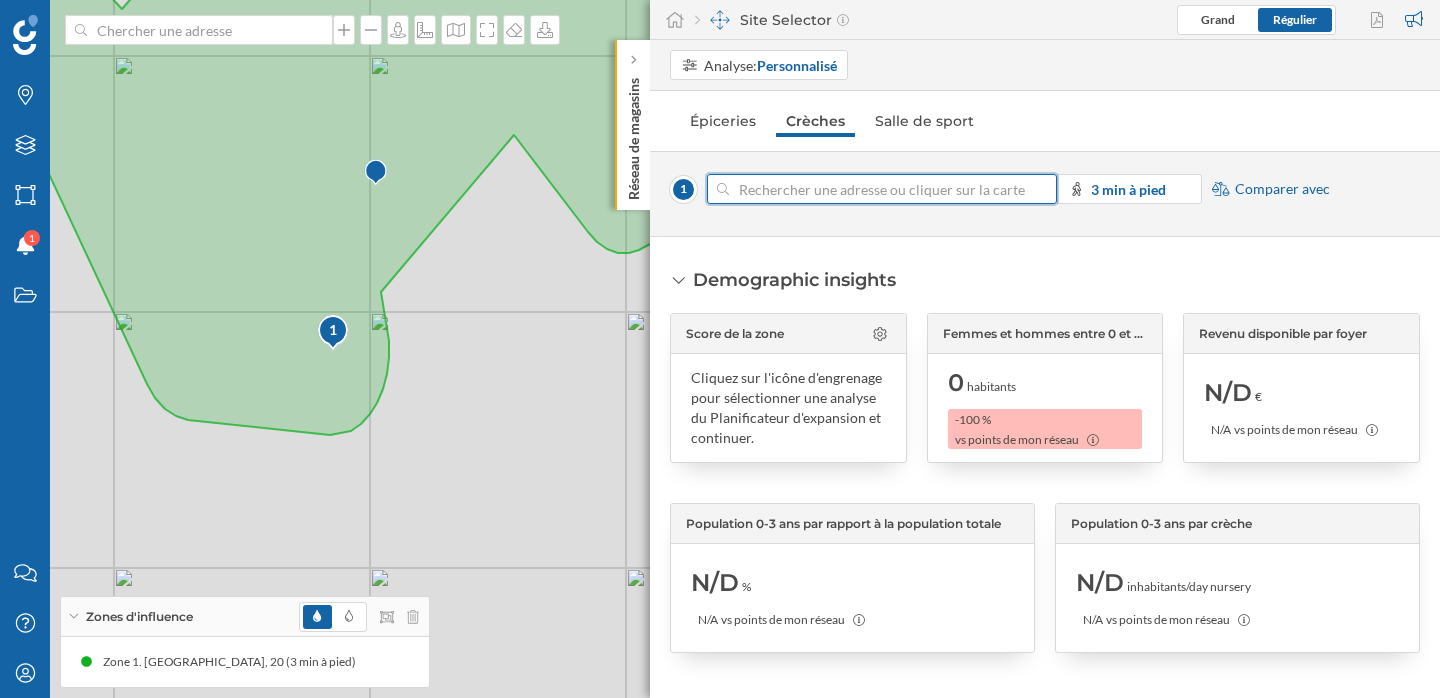 click at bounding box center [882, 189] 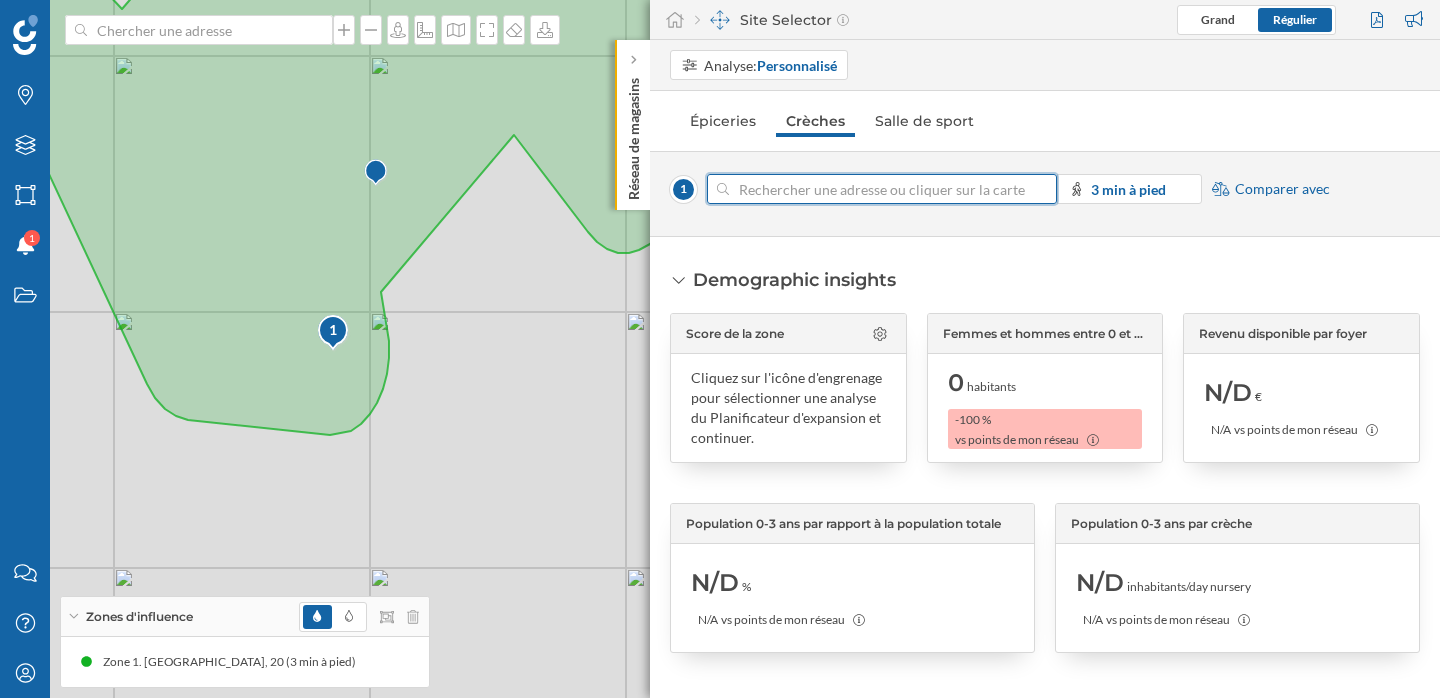 click at bounding box center (882, 189) 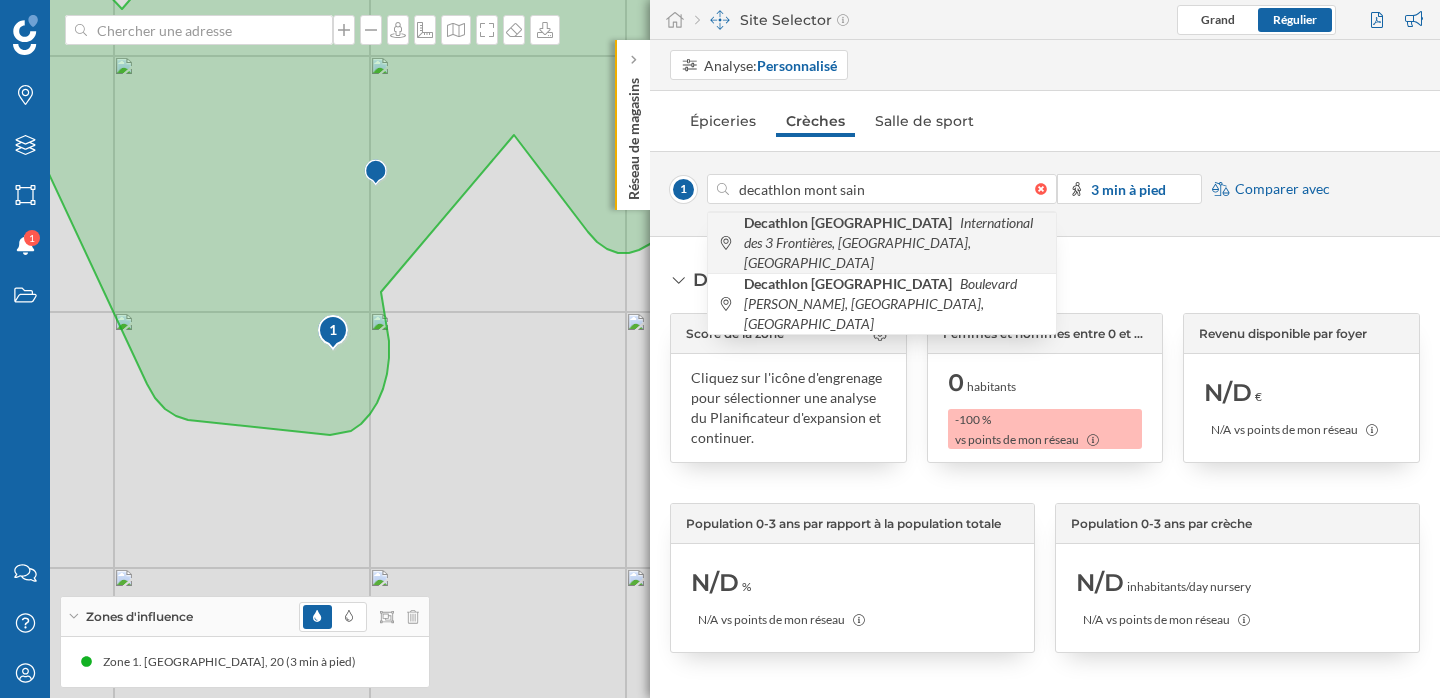 click on "International des 3 Frontières, [GEOGRAPHIC_DATA], [GEOGRAPHIC_DATA]" at bounding box center [888, 242] 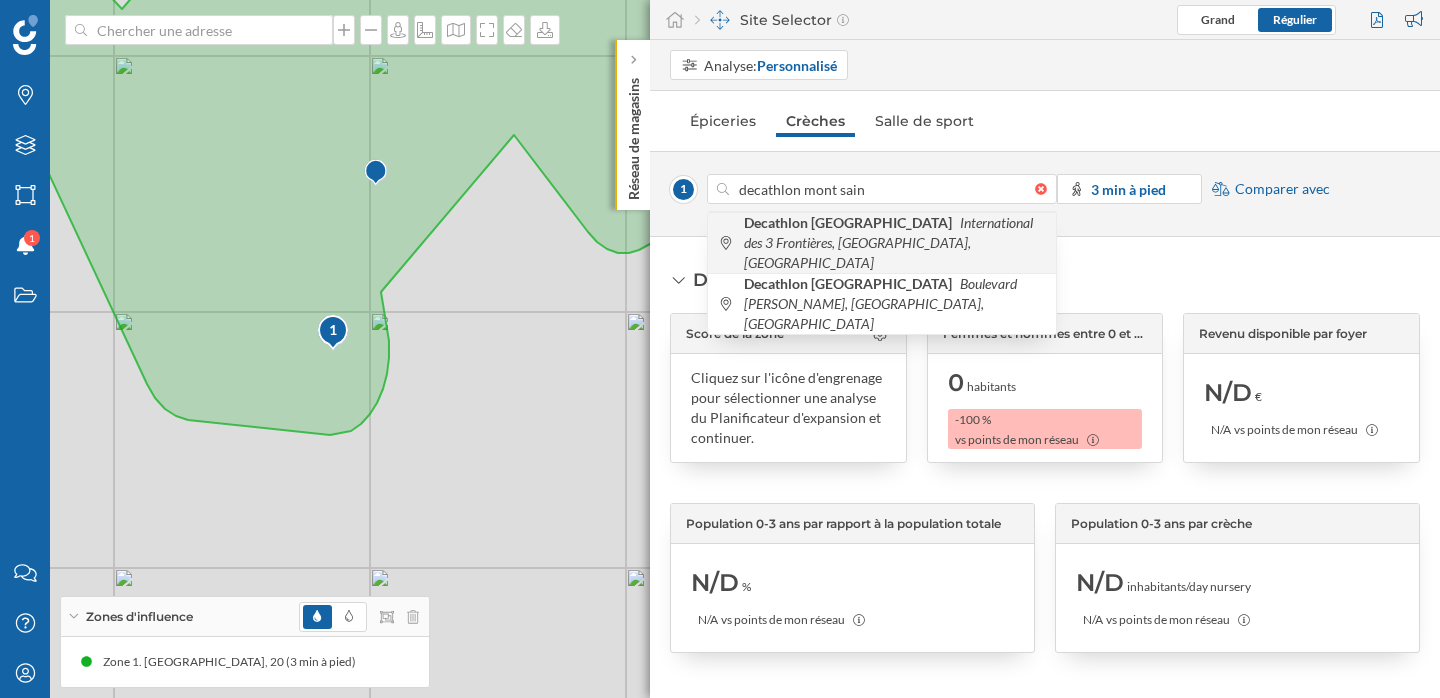 type on "International des 3 Frontières, [GEOGRAPHIC_DATA], [GEOGRAPHIC_DATA], [GEOGRAPHIC_DATA], [GEOGRAPHIC_DATA]" 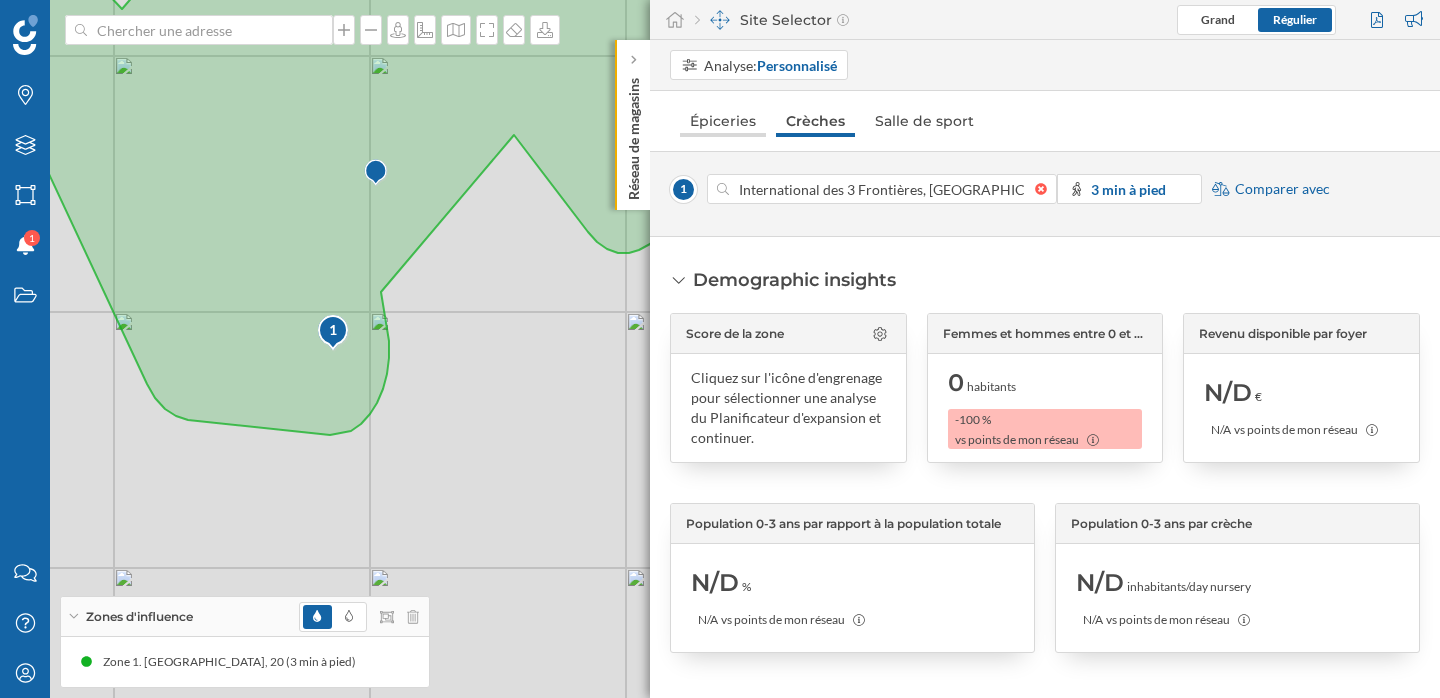 click on "Épiceries" at bounding box center (723, 121) 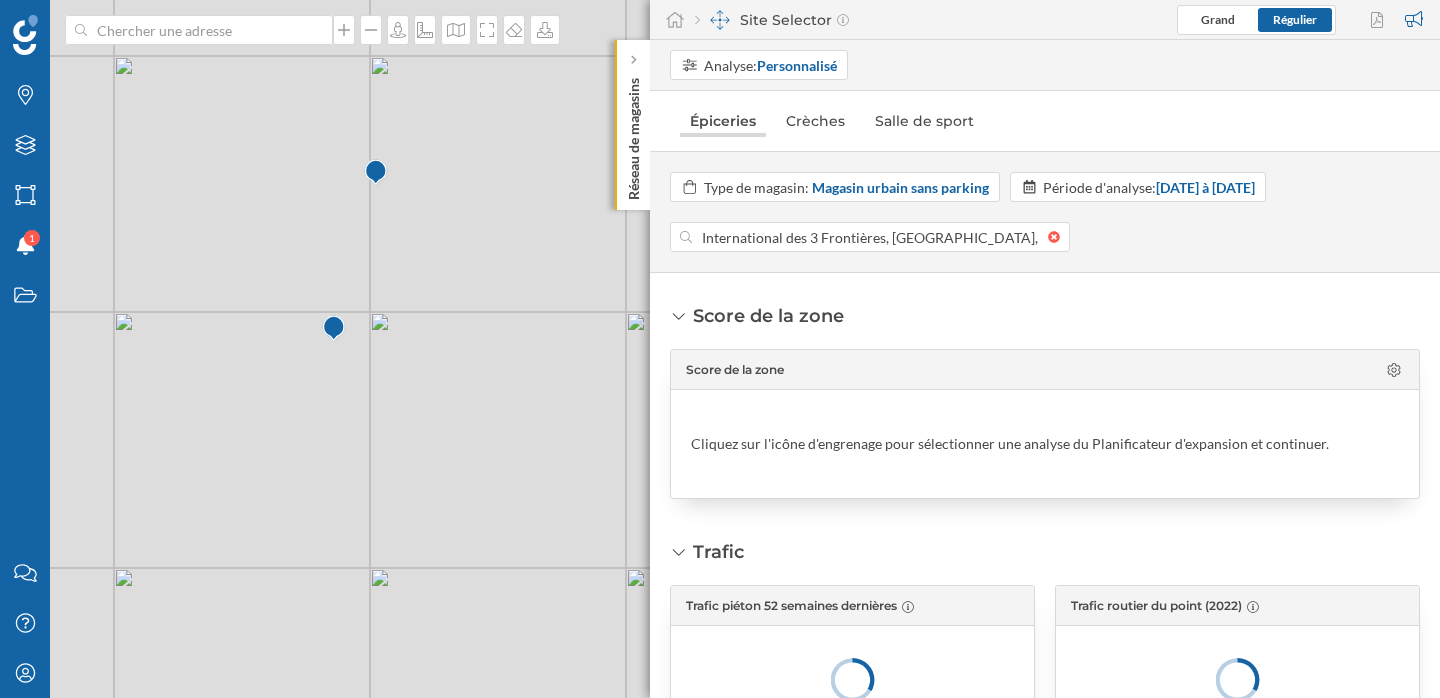 scroll, scrollTop: 0, scrollLeft: 220, axis: horizontal 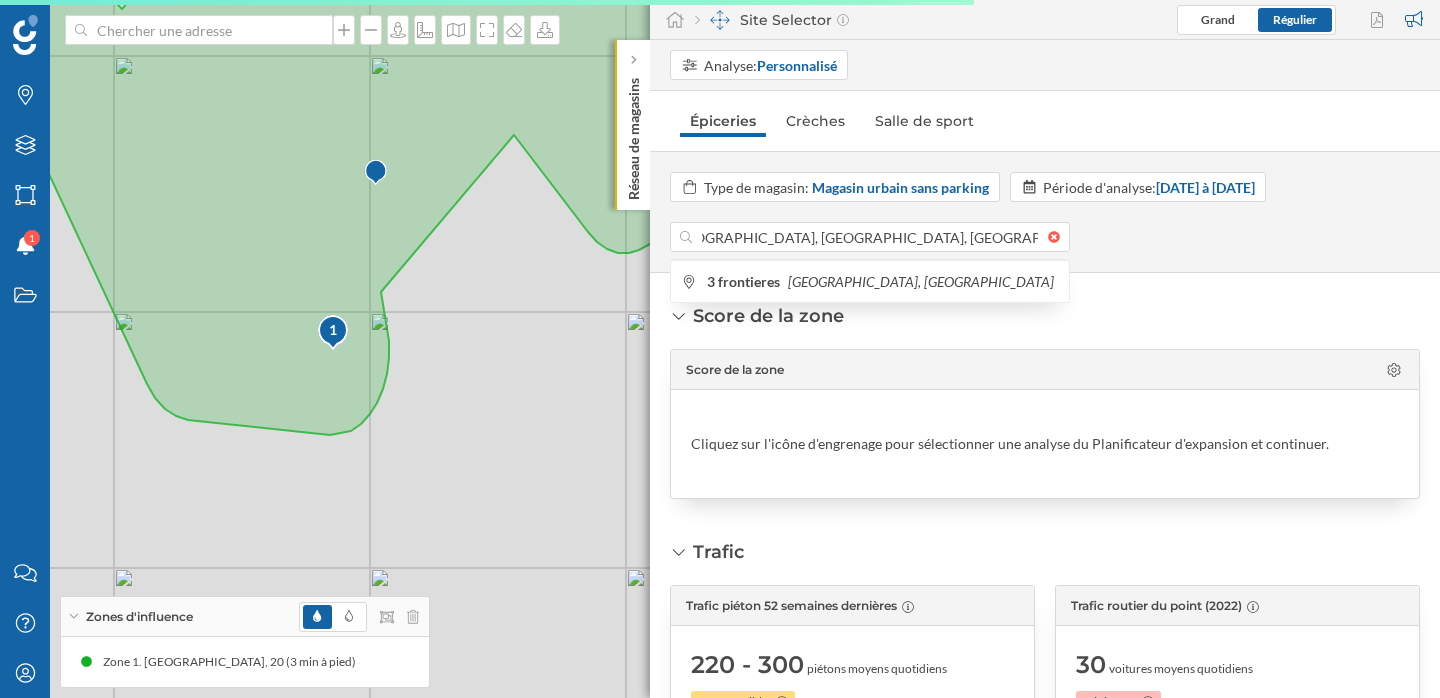 click on "International des 3 Frontières, [GEOGRAPHIC_DATA], [GEOGRAPHIC_DATA], [GEOGRAPHIC_DATA], [GEOGRAPHIC_DATA]               3 frontieres   [GEOGRAPHIC_DATA], [GEOGRAPHIC_DATA]" at bounding box center (1045, 237) 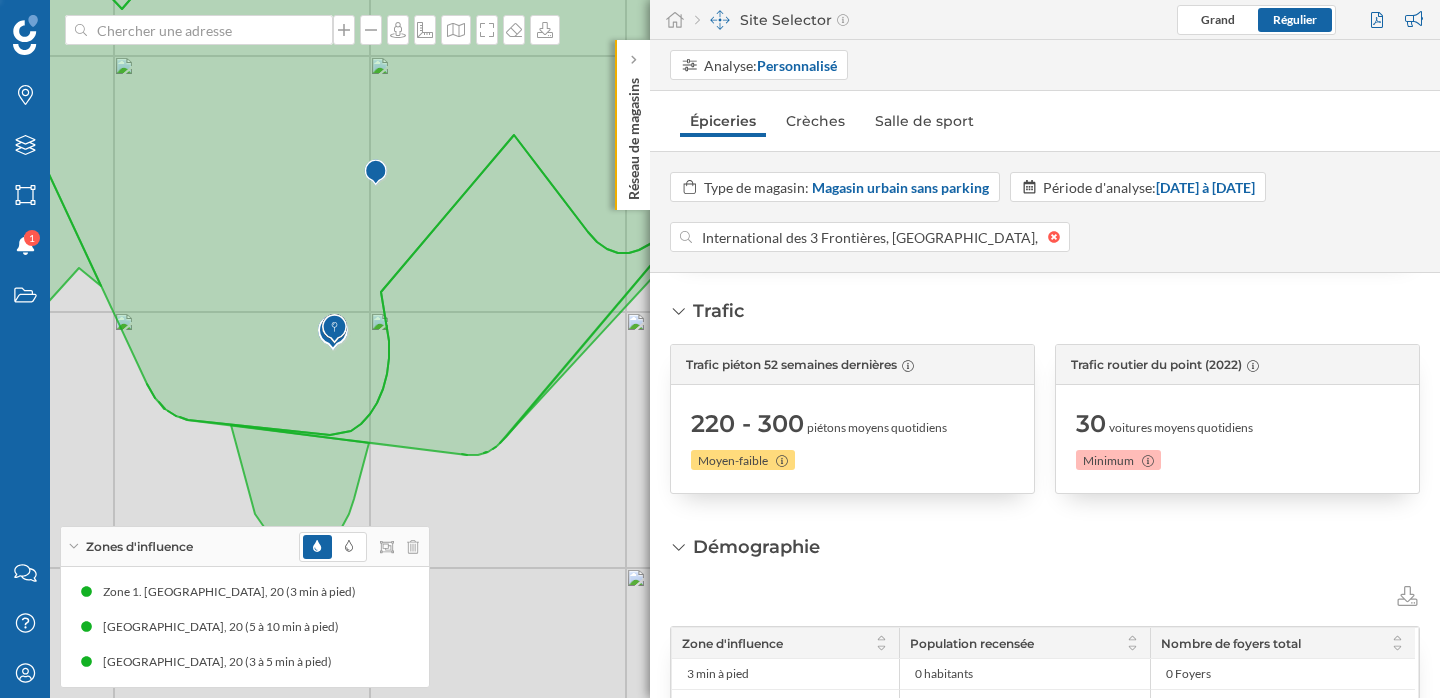 scroll, scrollTop: 319, scrollLeft: 0, axis: vertical 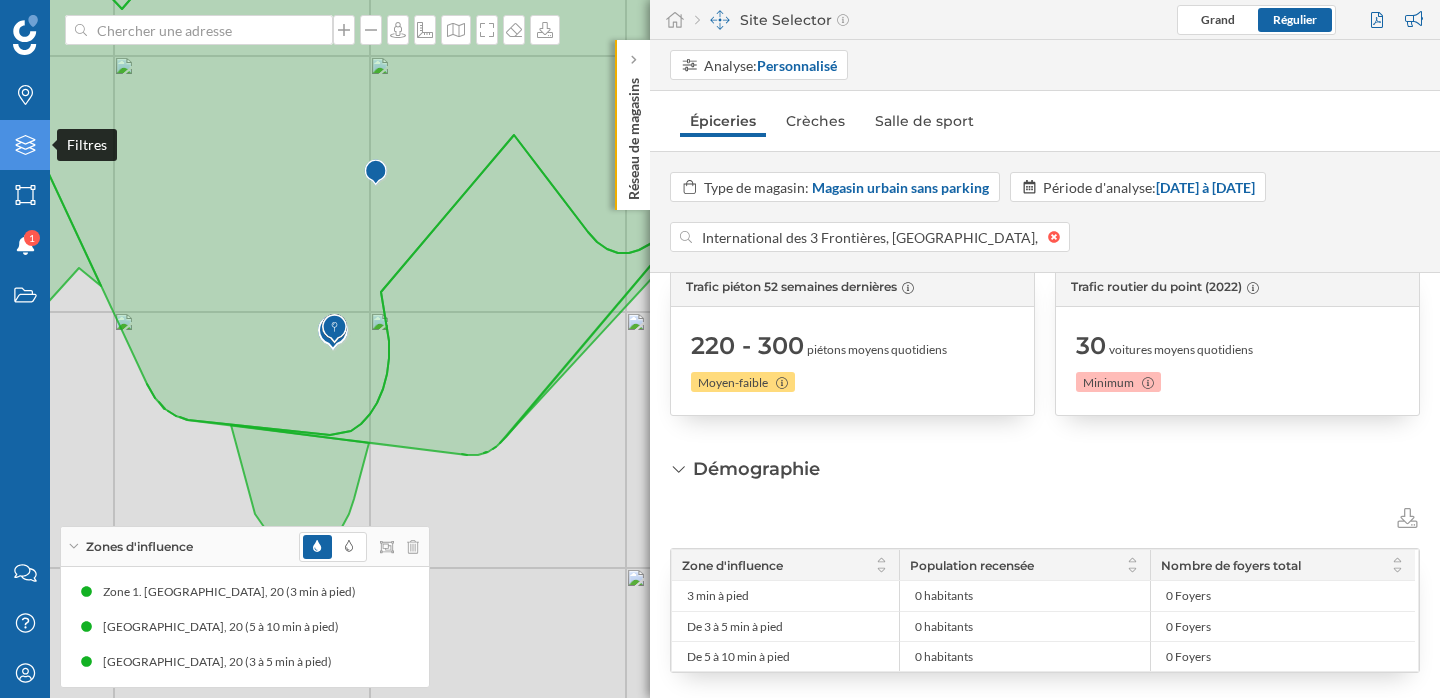 click on "Filtres" 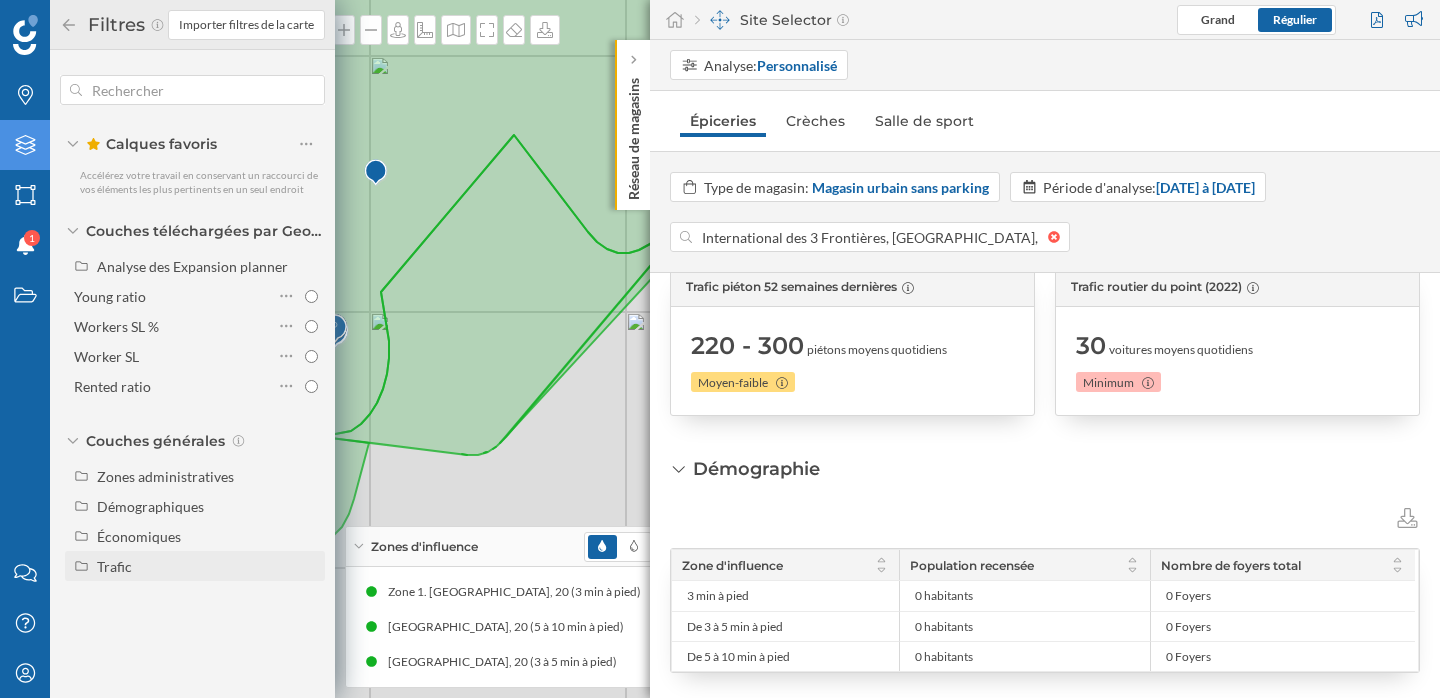 click on "Trafic" at bounding box center (114, 566) 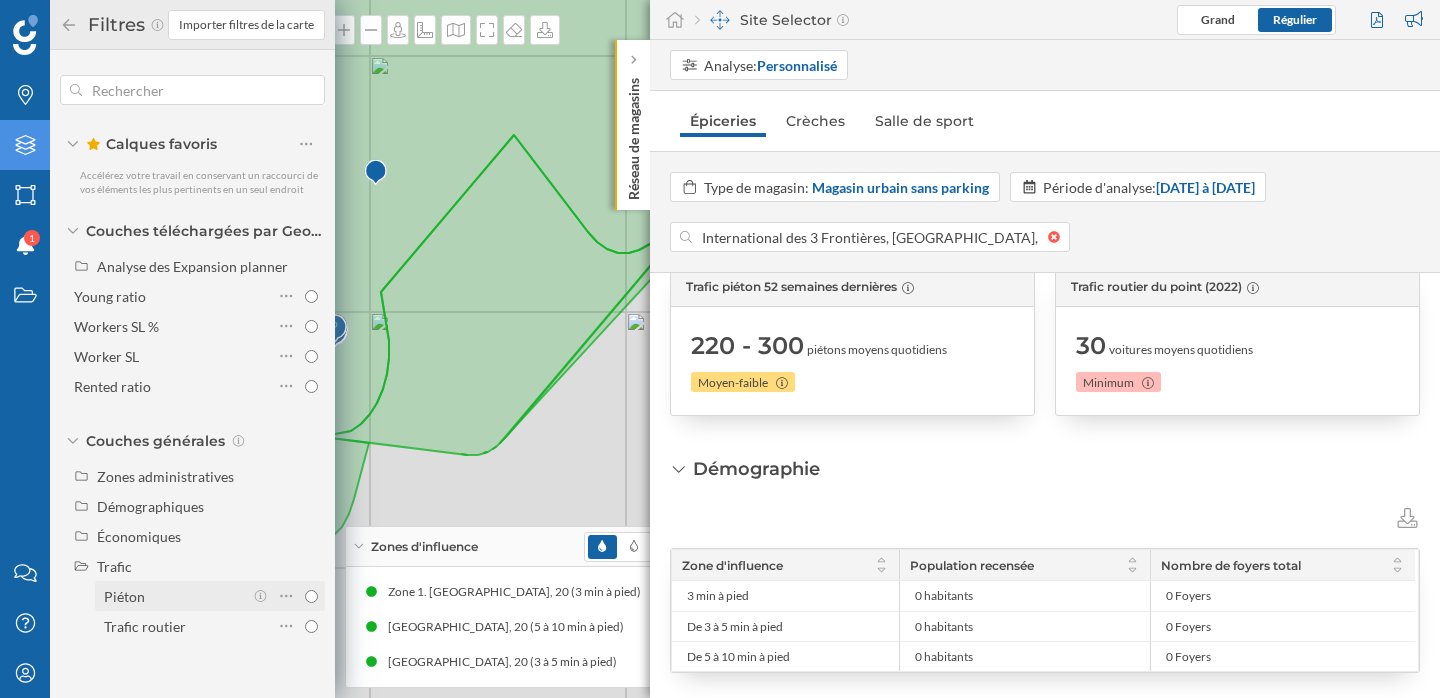 click on "Piéton" at bounding box center [124, 596] 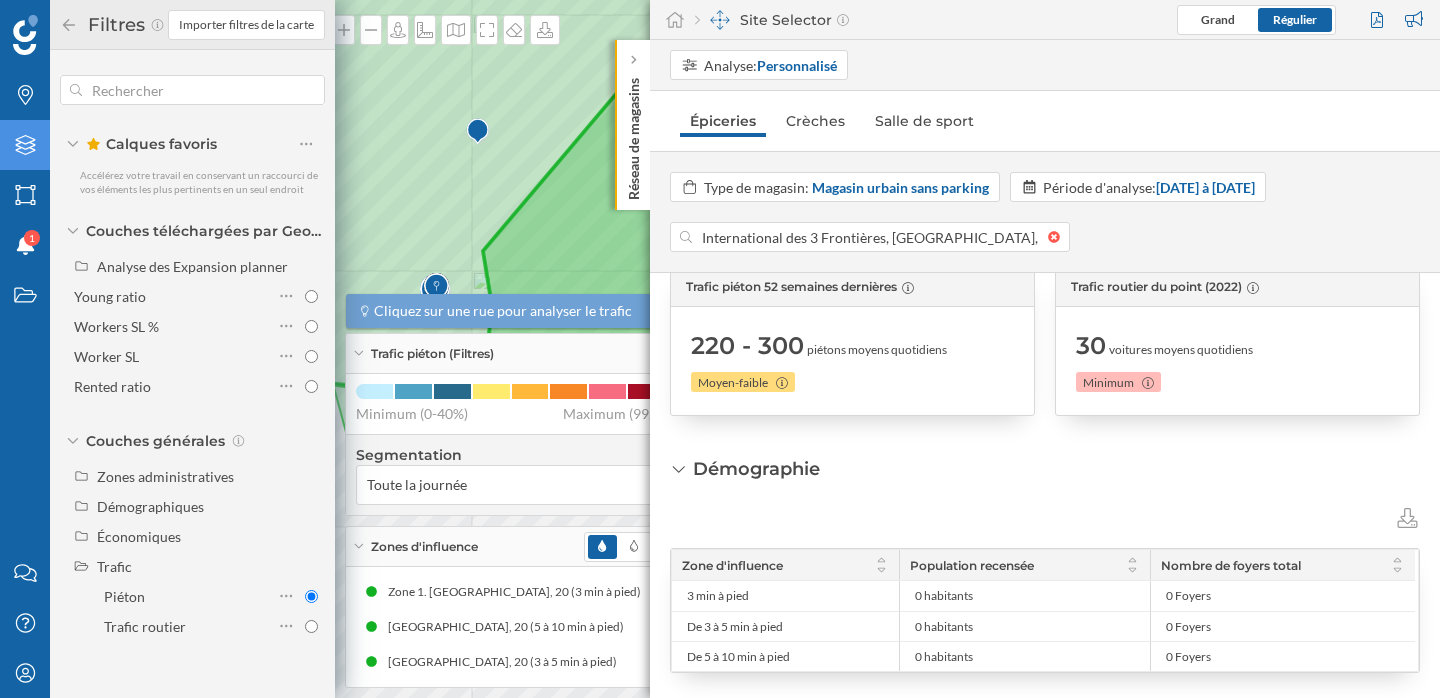 drag, startPoint x: 492, startPoint y: 244, endPoint x: 594, endPoint y: 203, distance: 109.9318 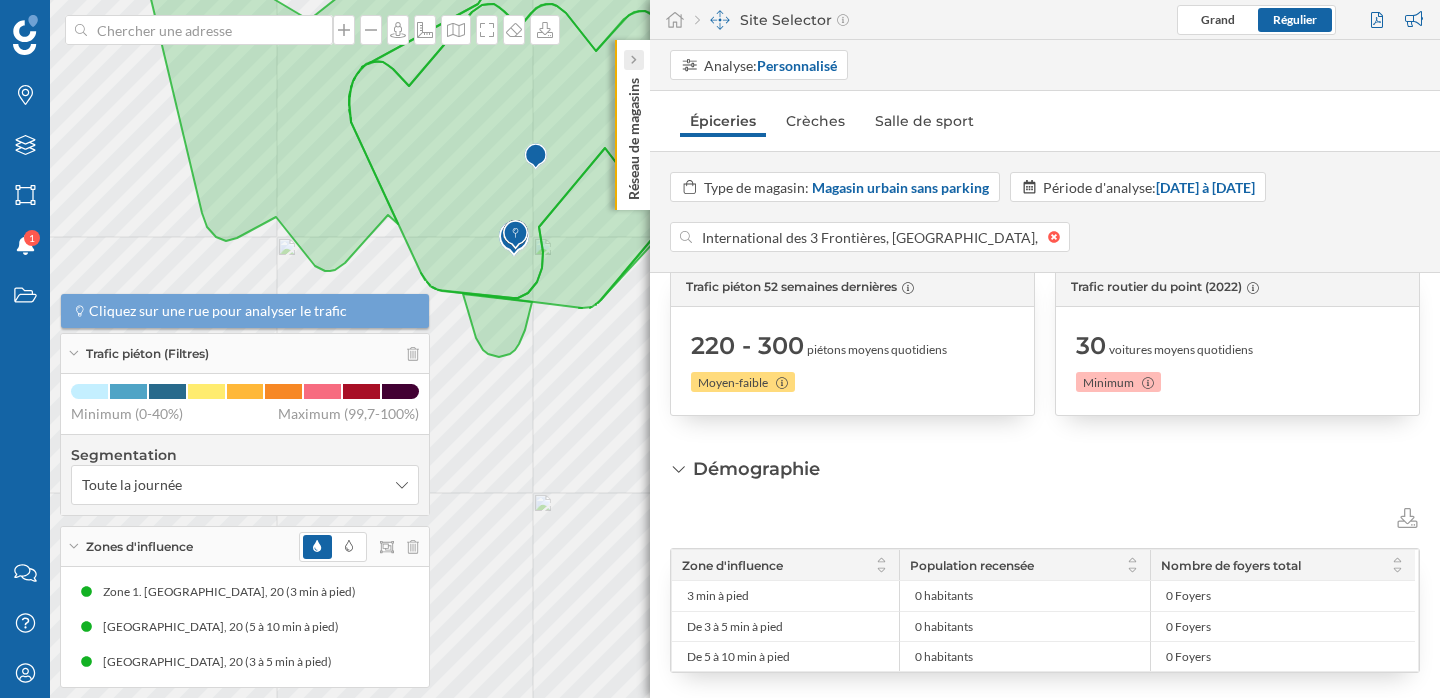click 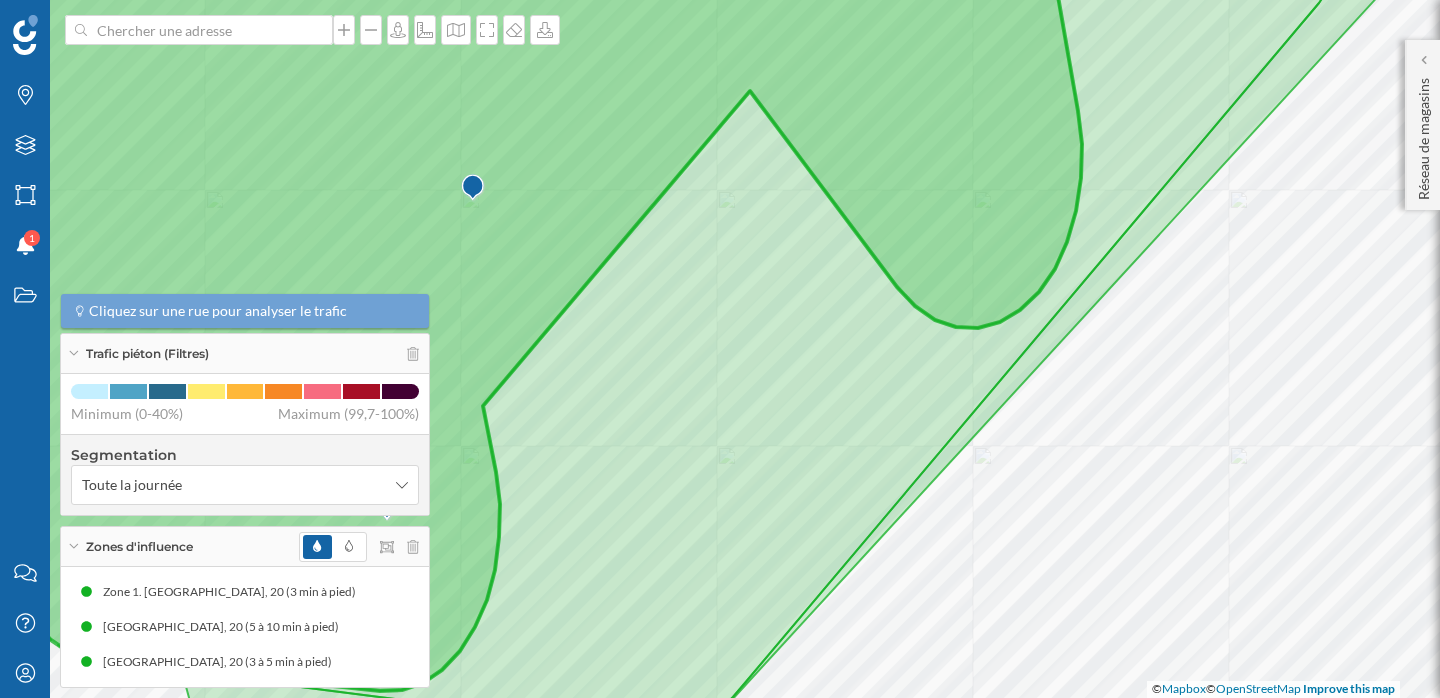 drag, startPoint x: 568, startPoint y: 164, endPoint x: 709, endPoint y: 142, distance: 142.706 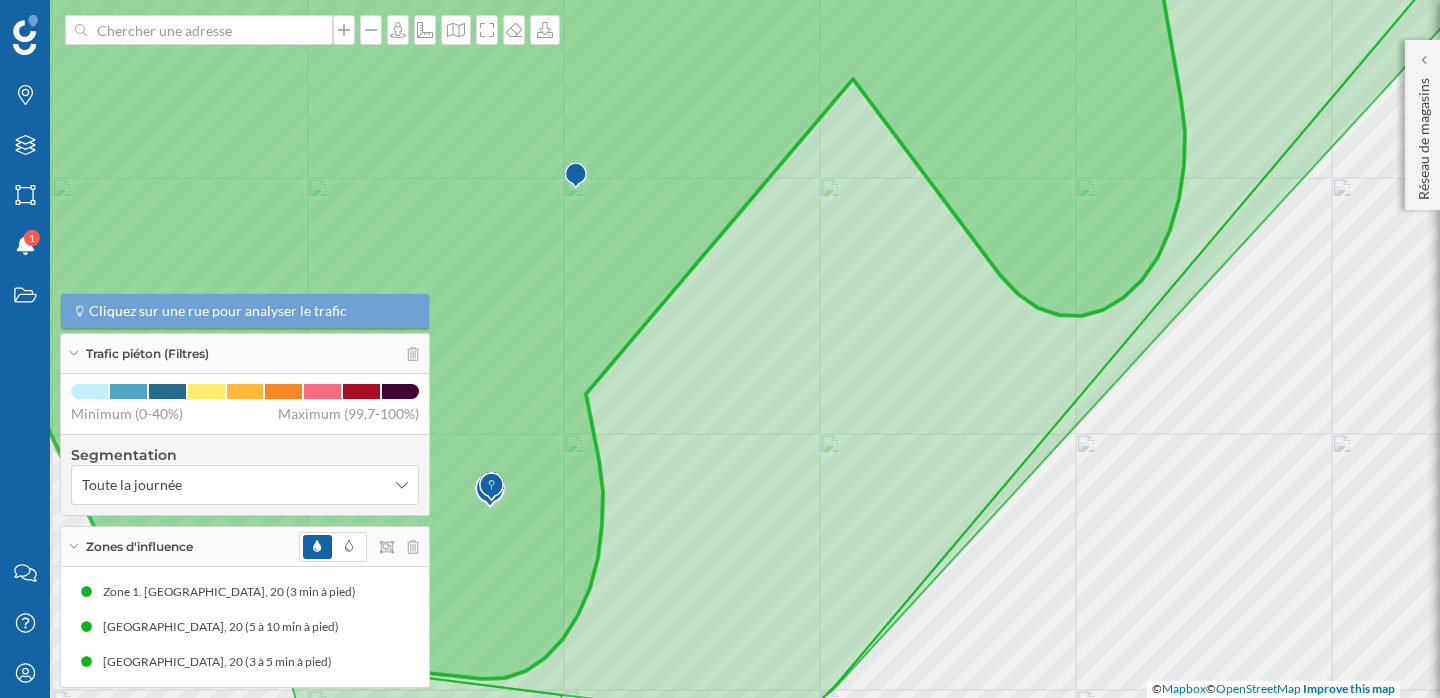 click 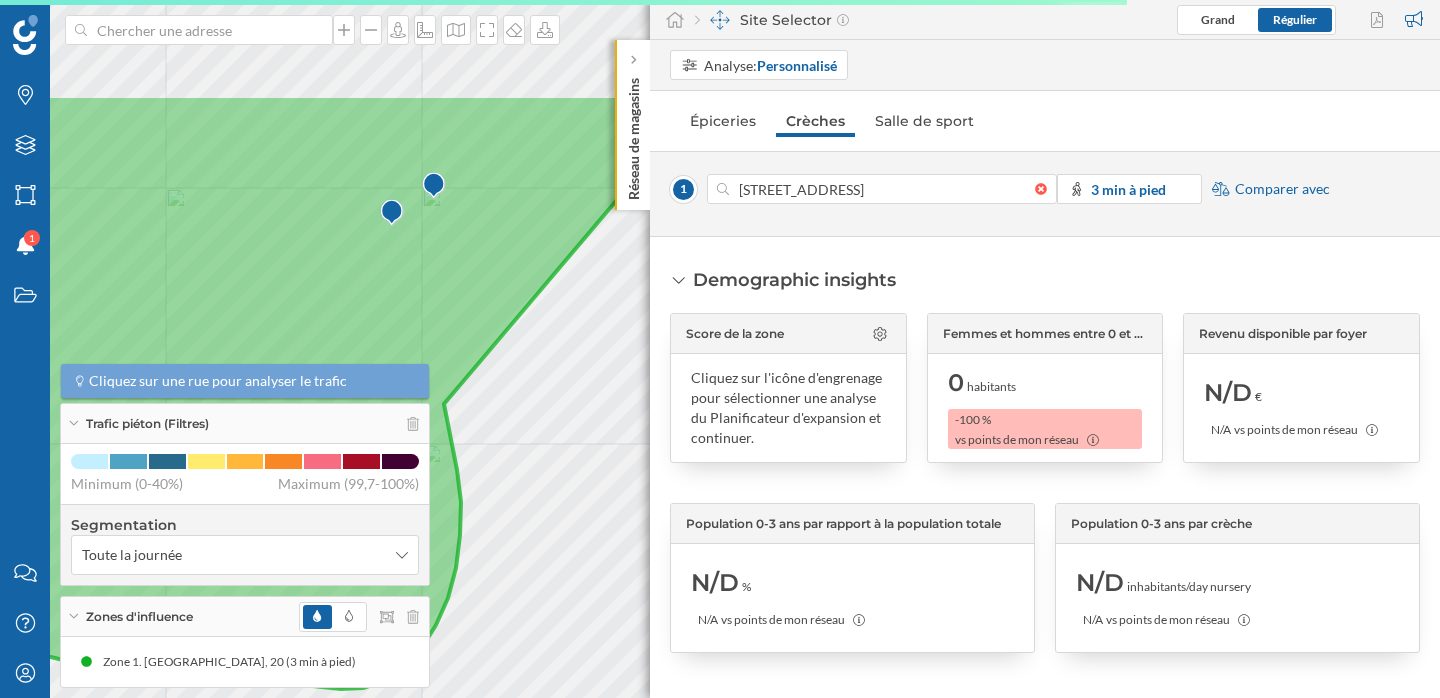 drag, startPoint x: 425, startPoint y: 186, endPoint x: 441, endPoint y: 354, distance: 168.76018 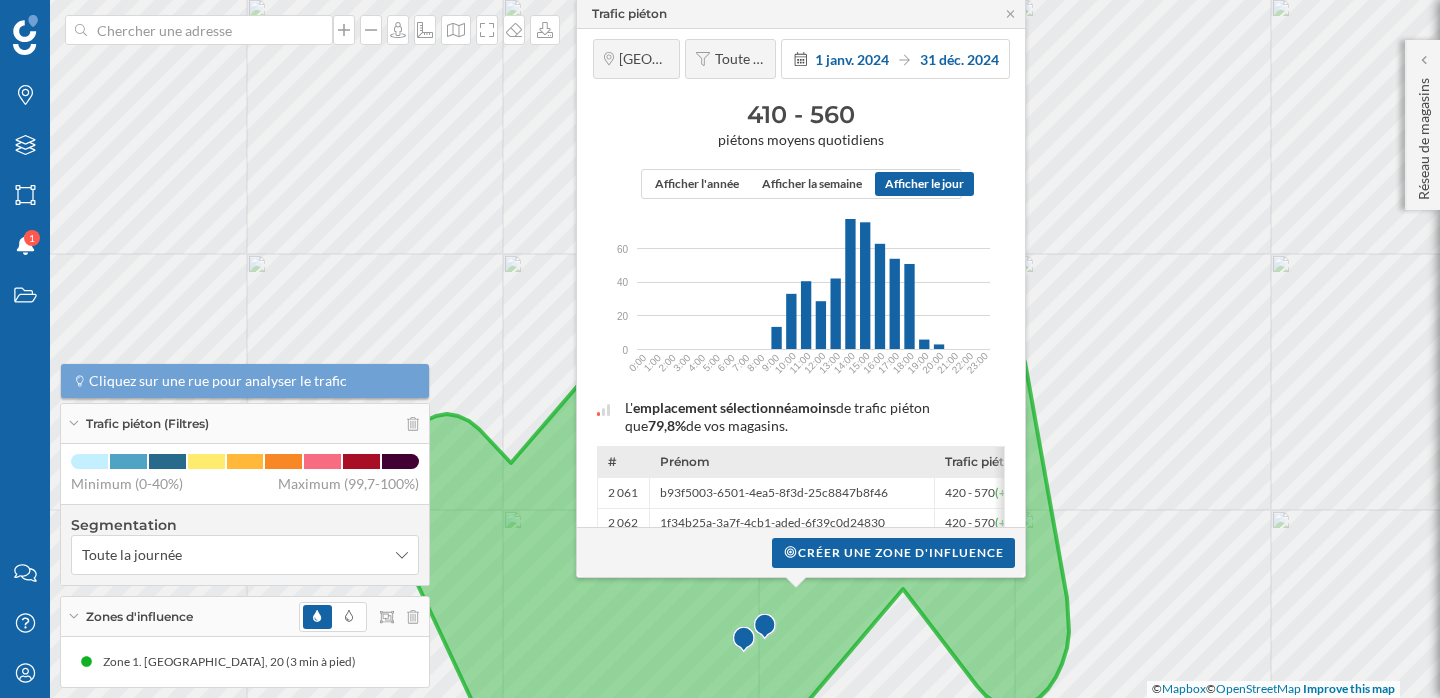 drag, startPoint x: 1122, startPoint y: 419, endPoint x: 1042, endPoint y: 476, distance: 98.229324 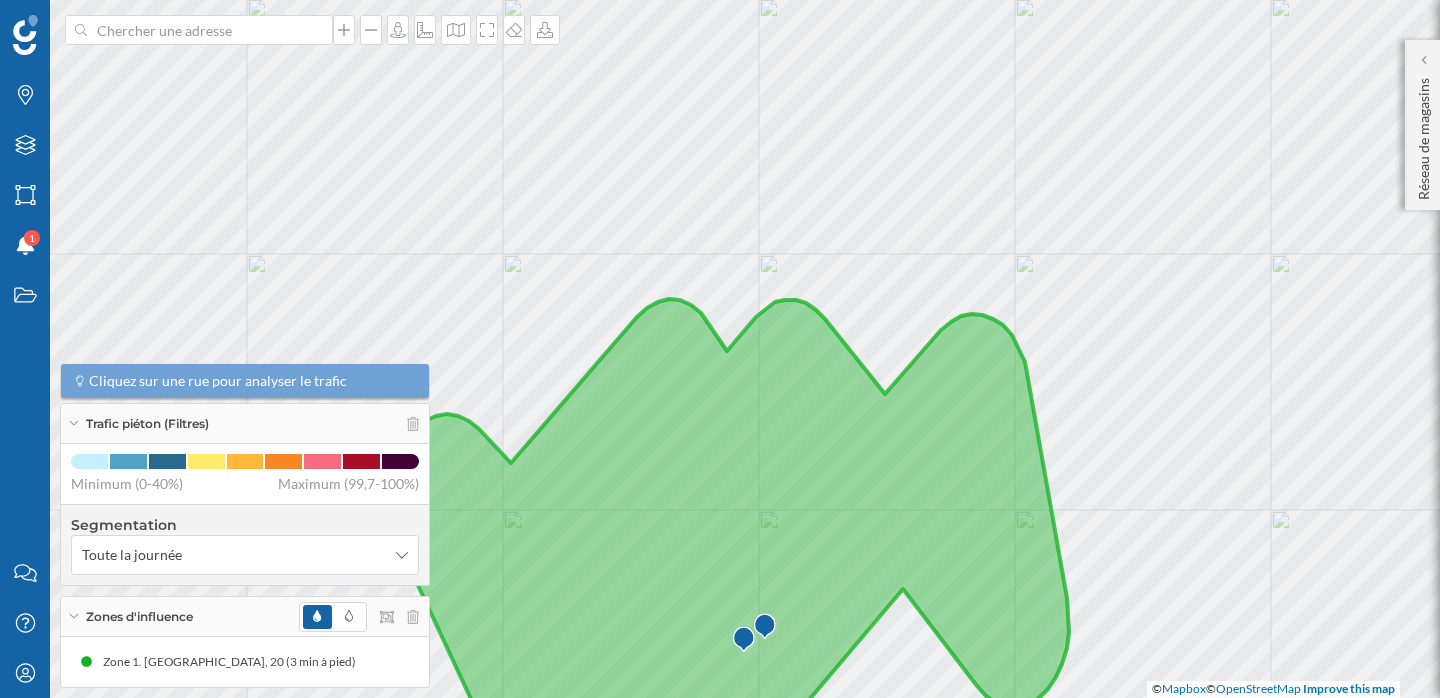 click 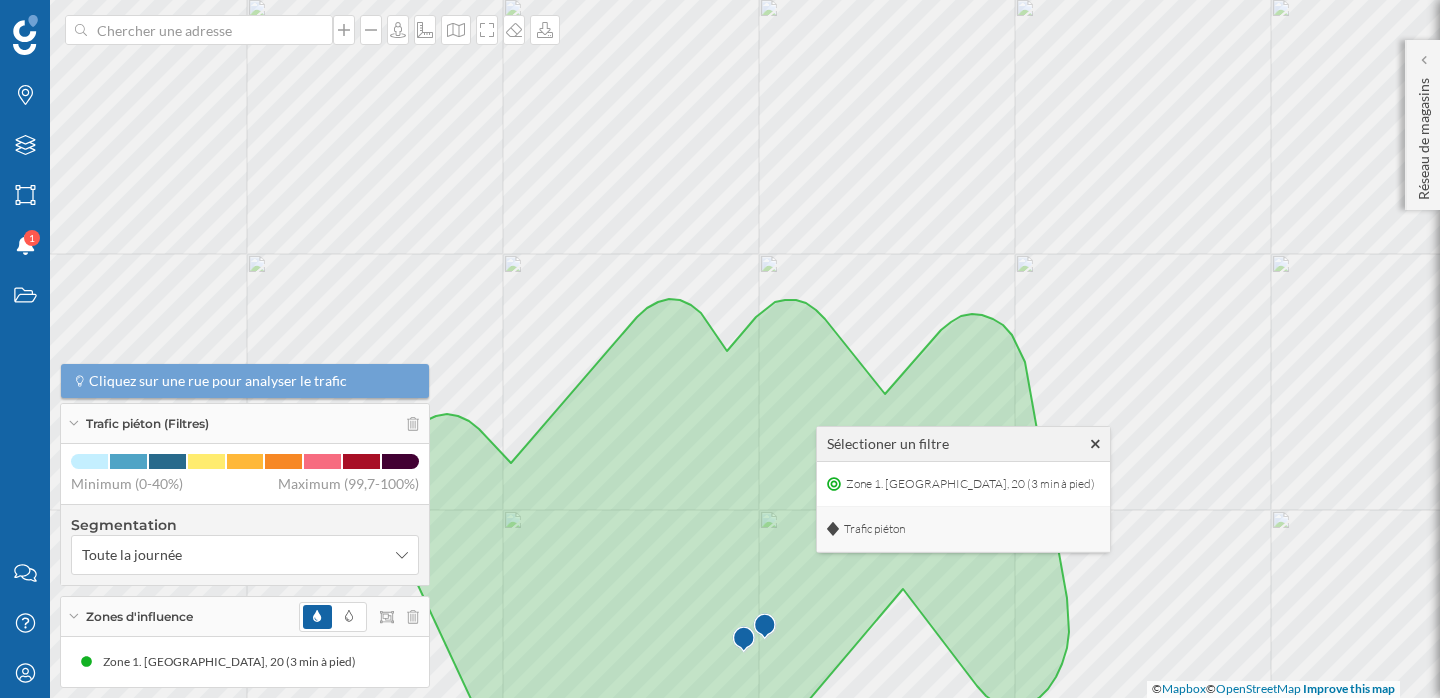 click on "Trafic piéton" 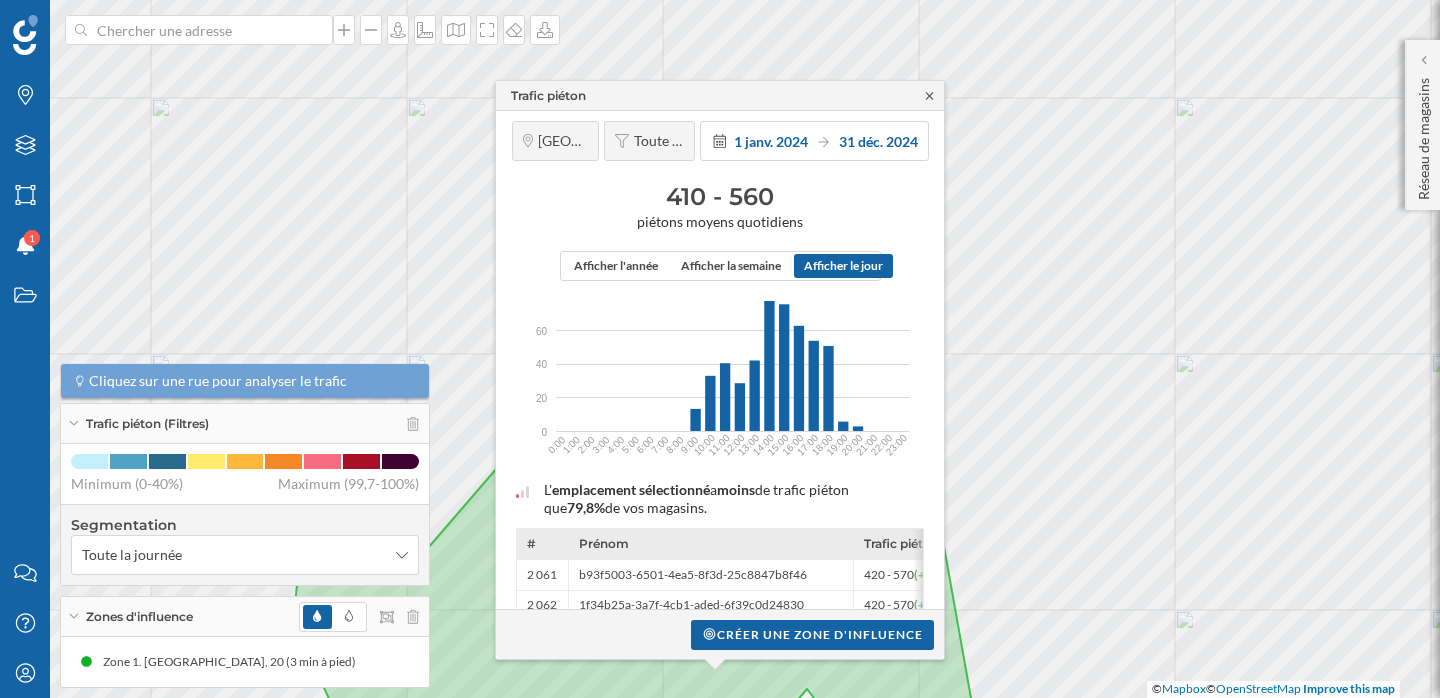 click 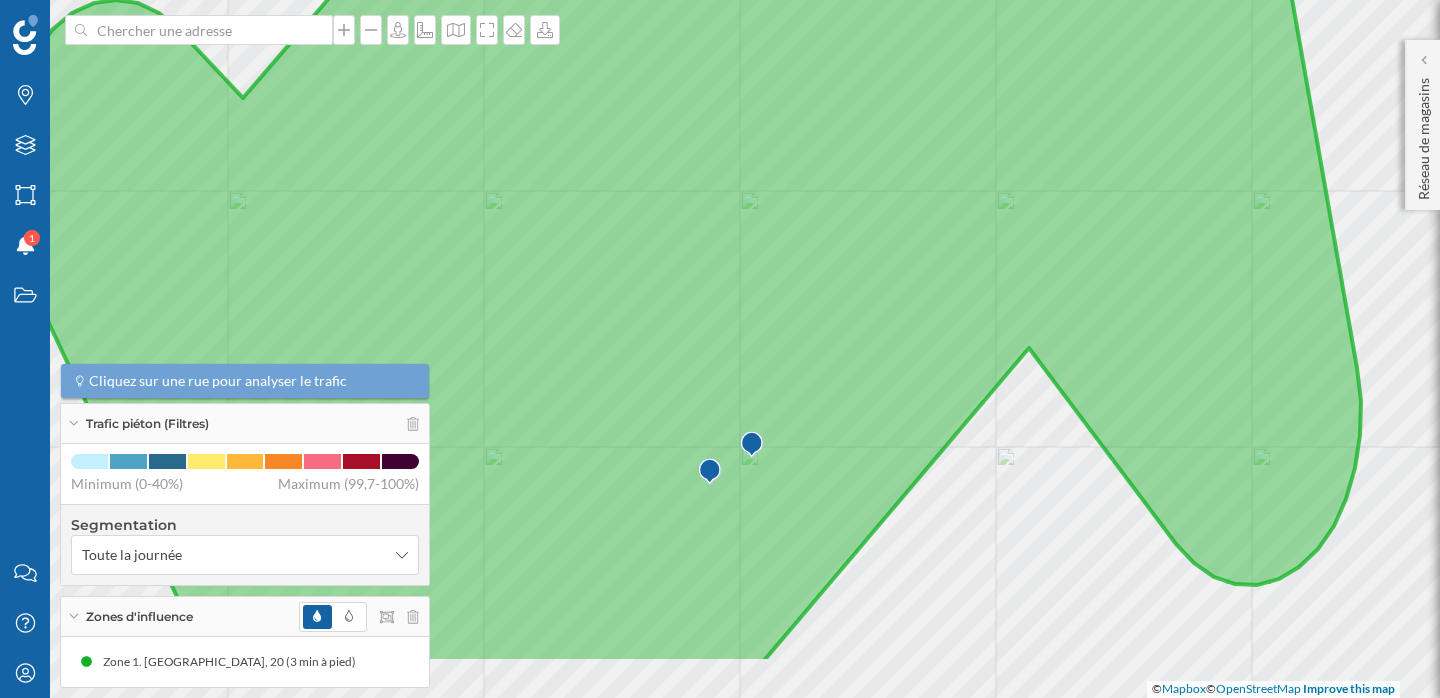 drag, startPoint x: 758, startPoint y: 420, endPoint x: 875, endPoint y: 307, distance: 162.65915 